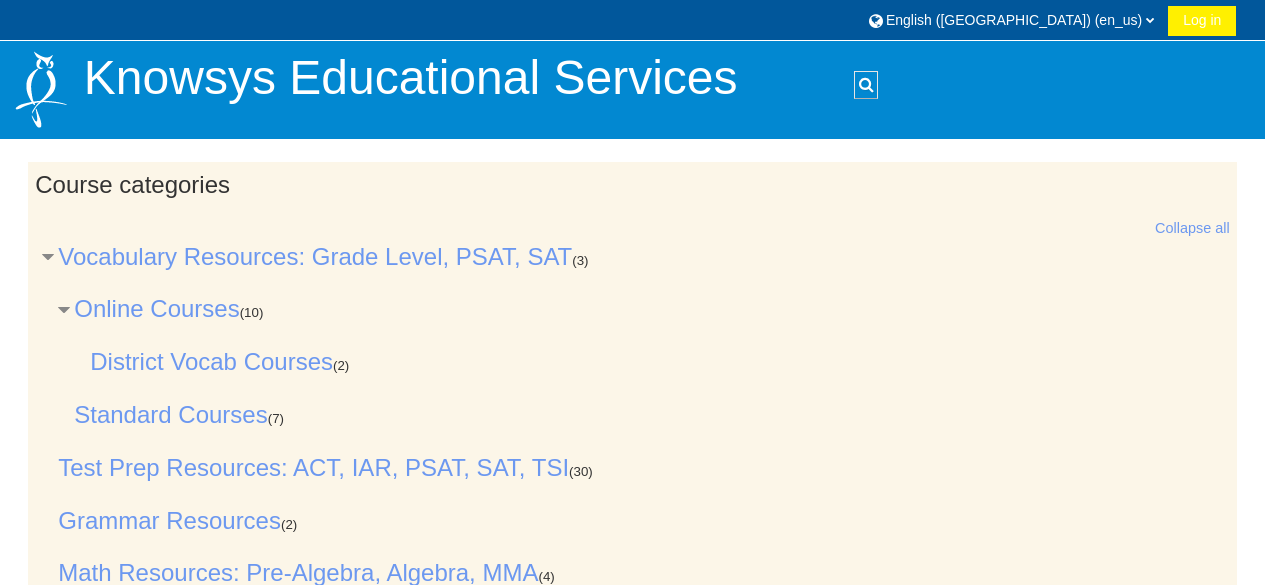 scroll, scrollTop: 0, scrollLeft: 0, axis: both 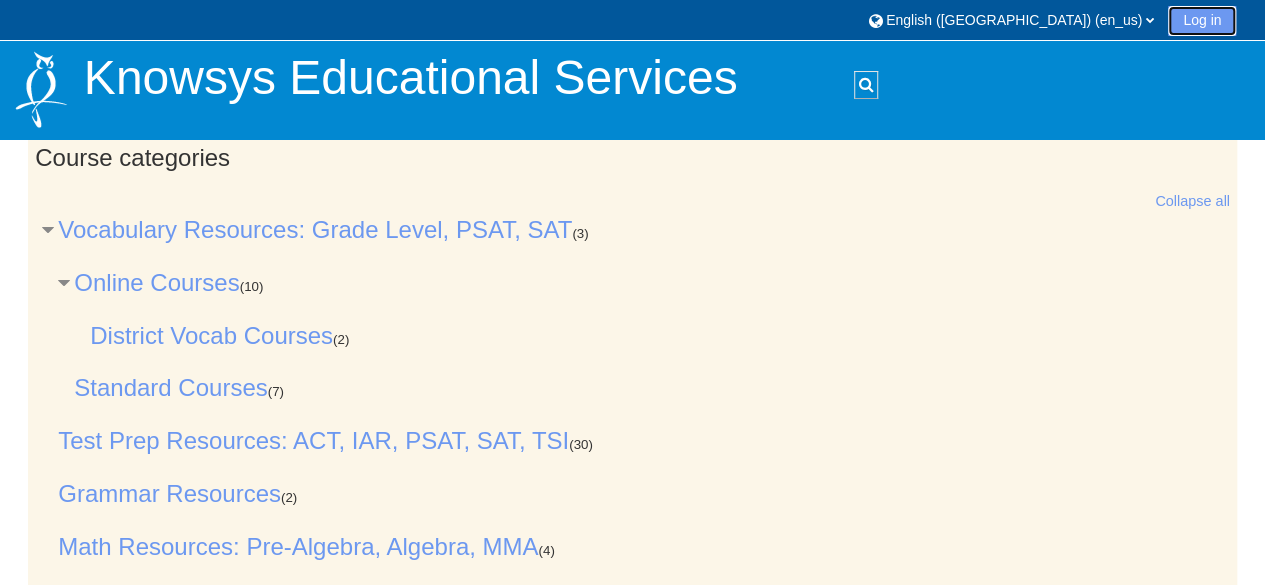 click on "Log in" at bounding box center [1202, 21] 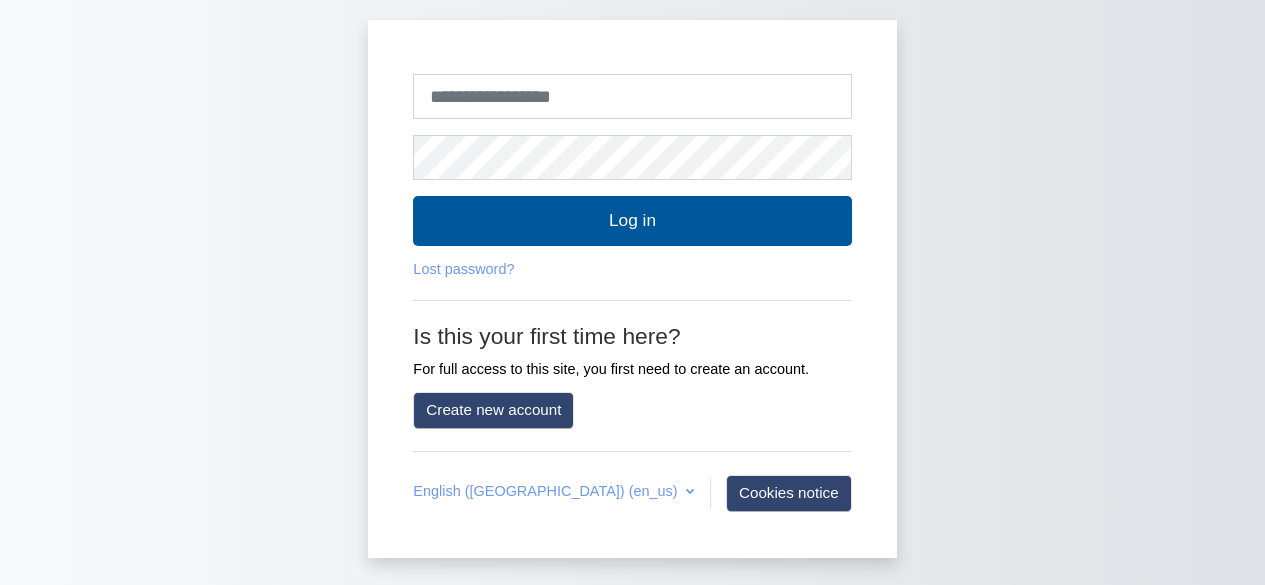 scroll, scrollTop: 0, scrollLeft: 0, axis: both 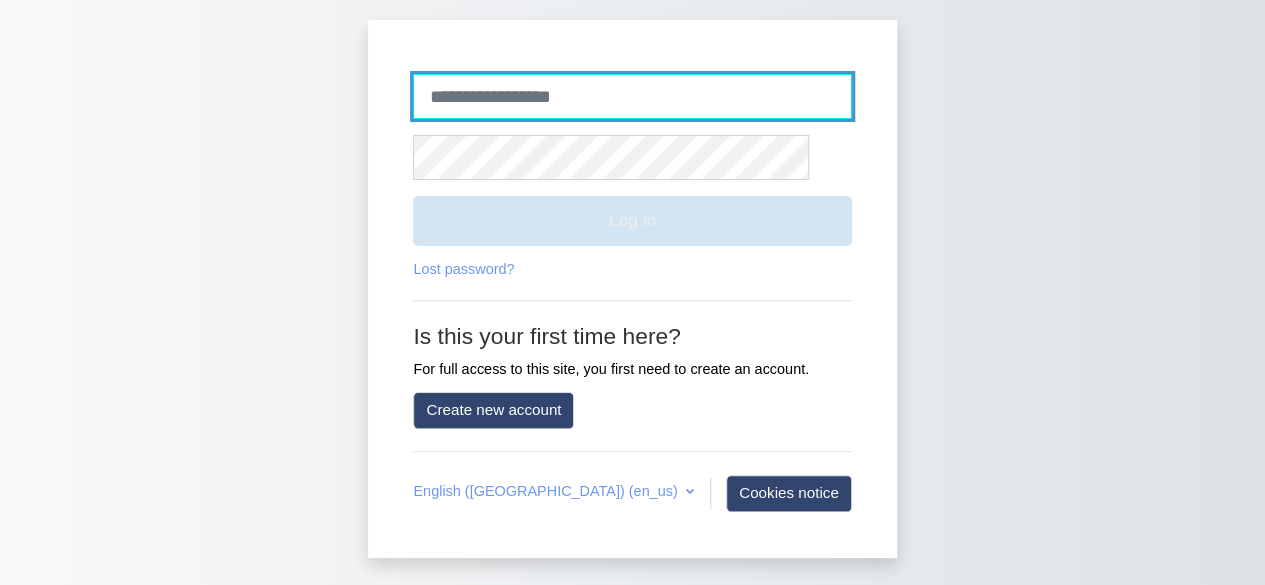 type on "******" 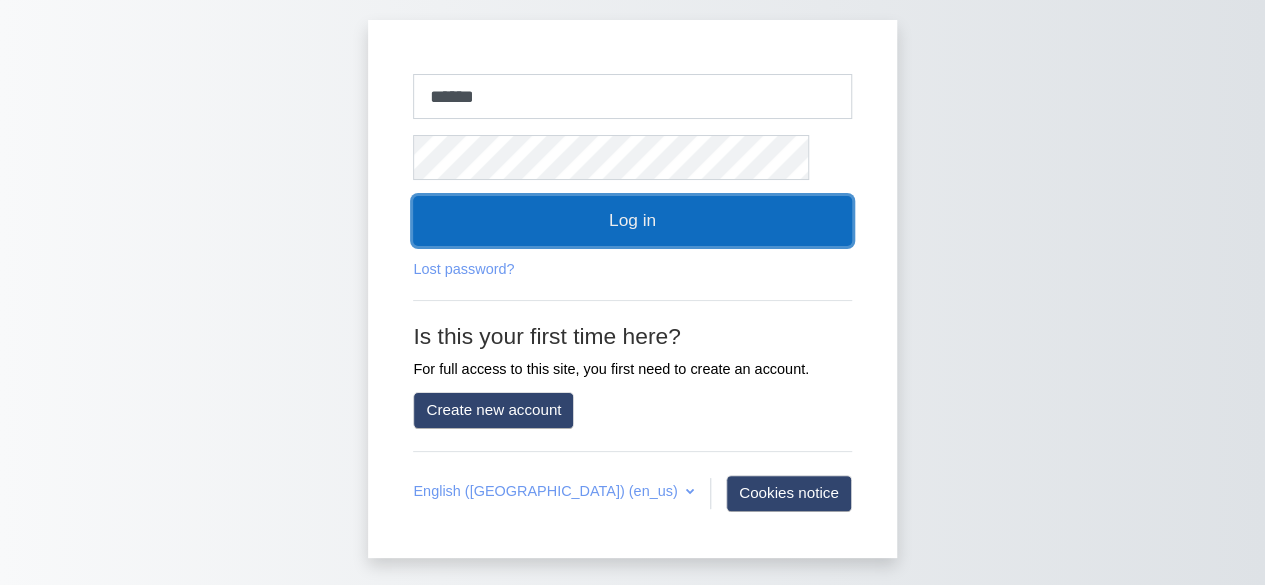 click on "Log in" at bounding box center (632, 221) 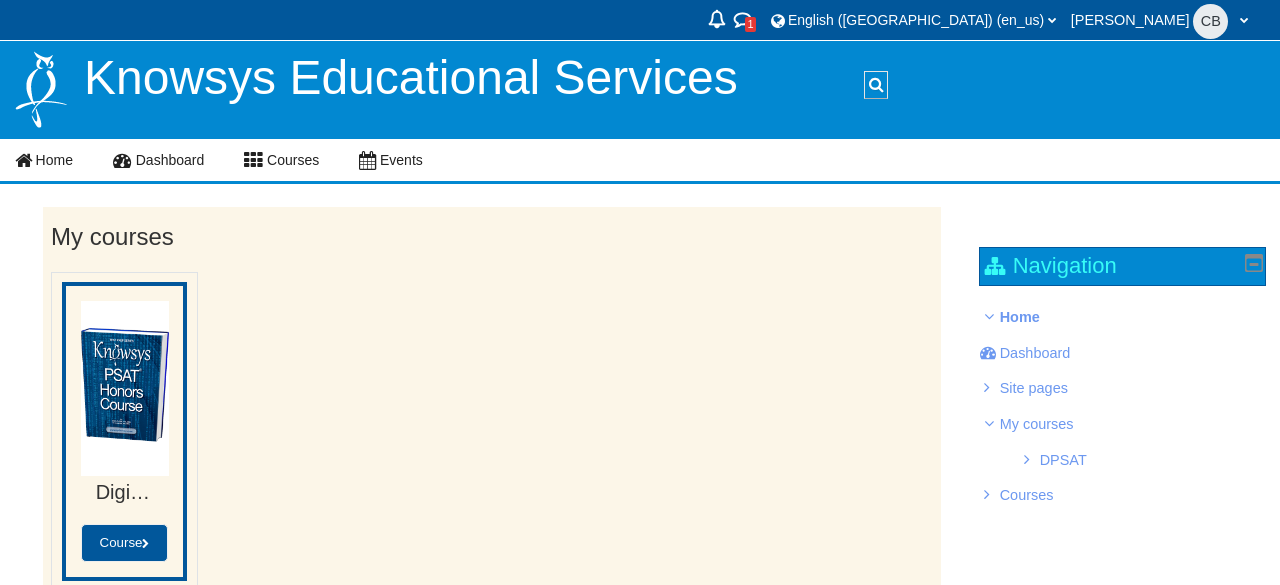 scroll, scrollTop: 0, scrollLeft: 0, axis: both 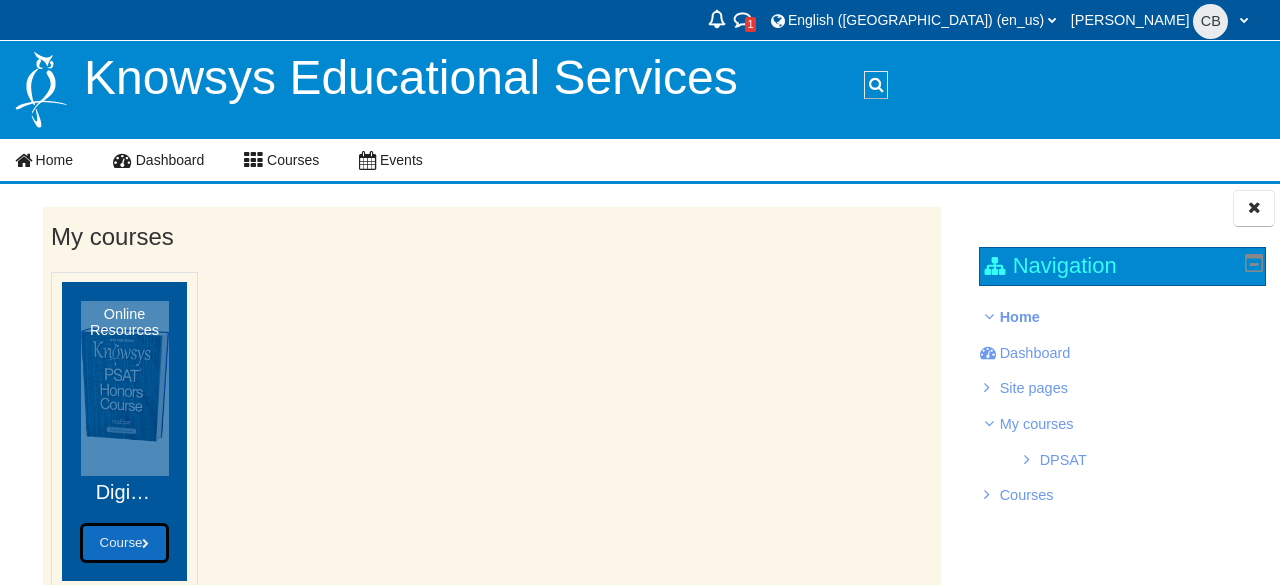 click on "Course" at bounding box center [125, 542] 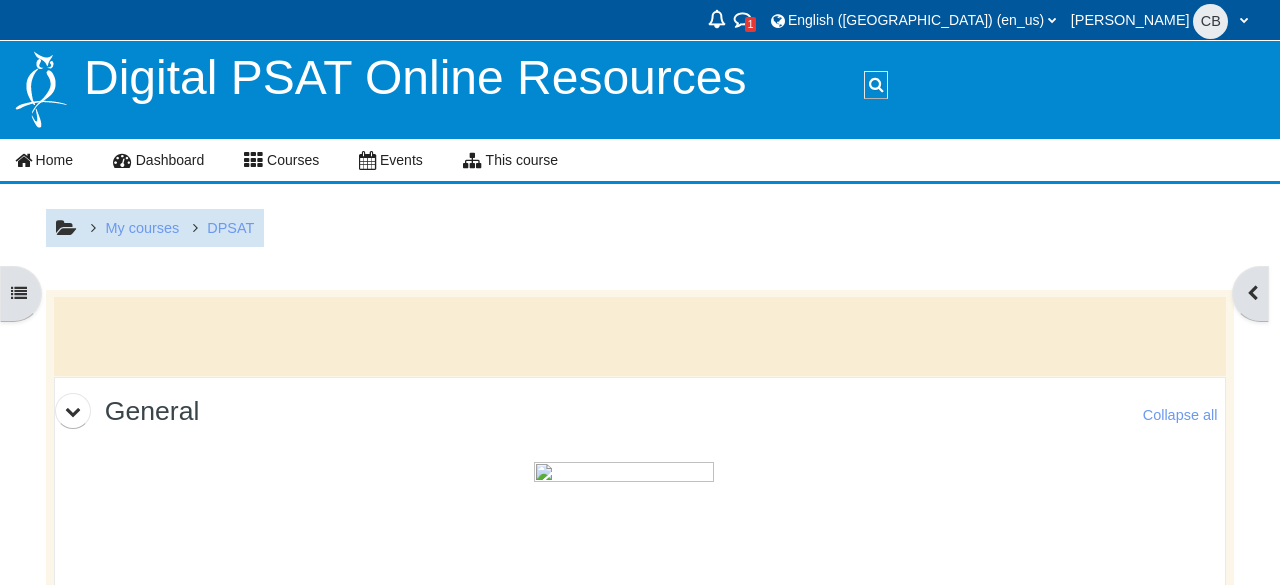 scroll, scrollTop: 0, scrollLeft: 0, axis: both 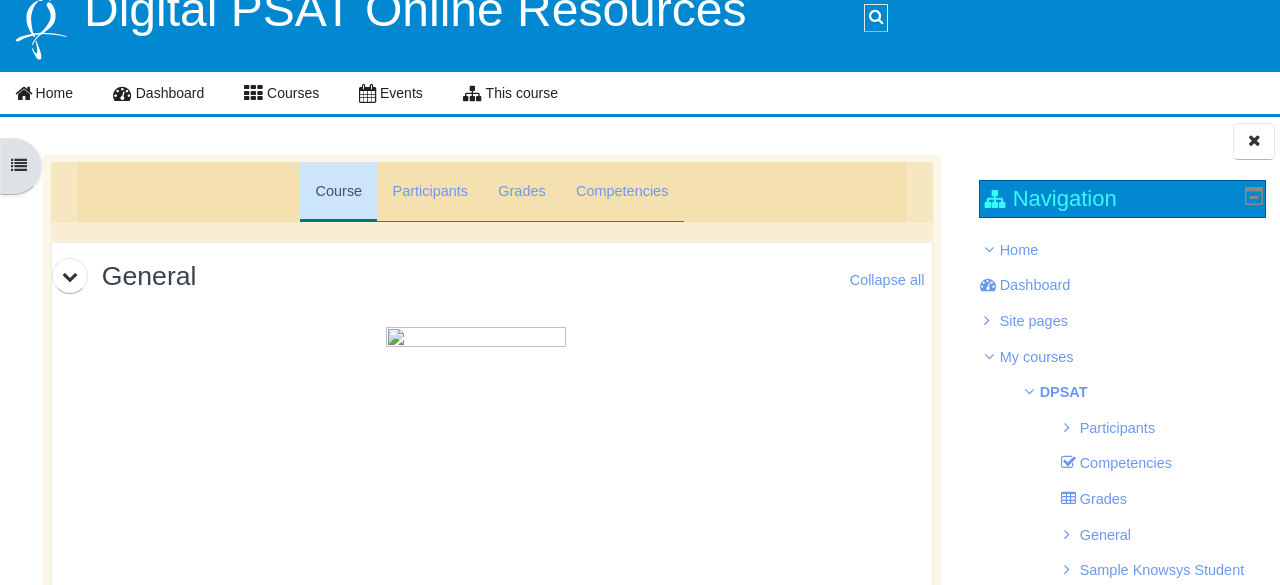 click at bounding box center [476, 452] 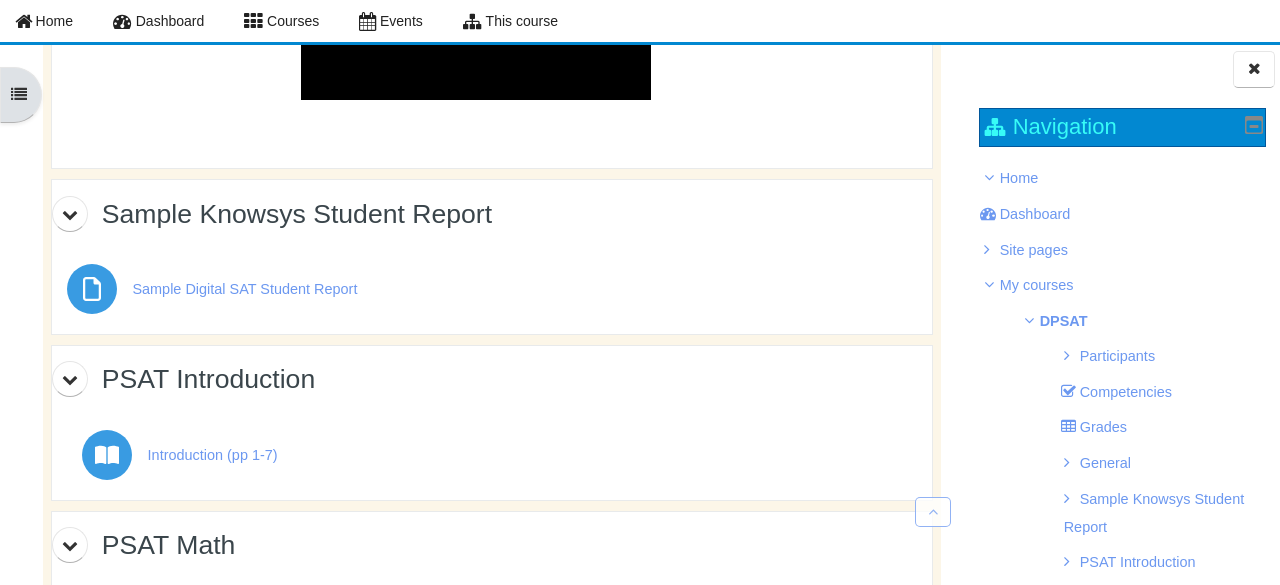 scroll, scrollTop: 804, scrollLeft: 0, axis: vertical 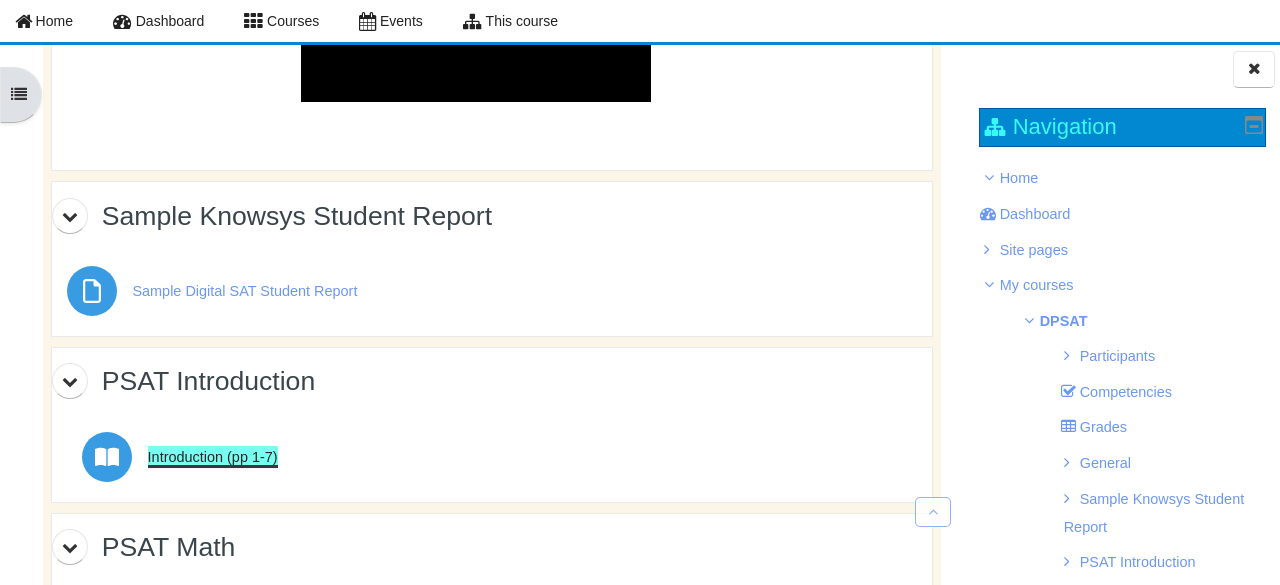 click on "Introduction (pp 1-7)   Book" at bounding box center (213, 457) 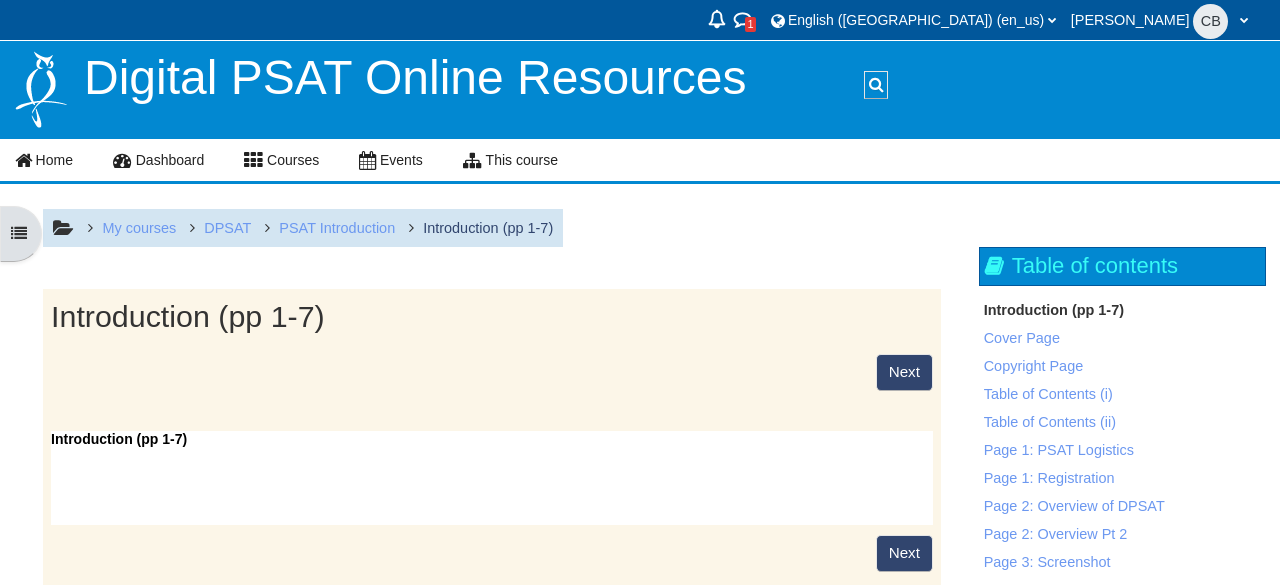 scroll, scrollTop: 0, scrollLeft: 0, axis: both 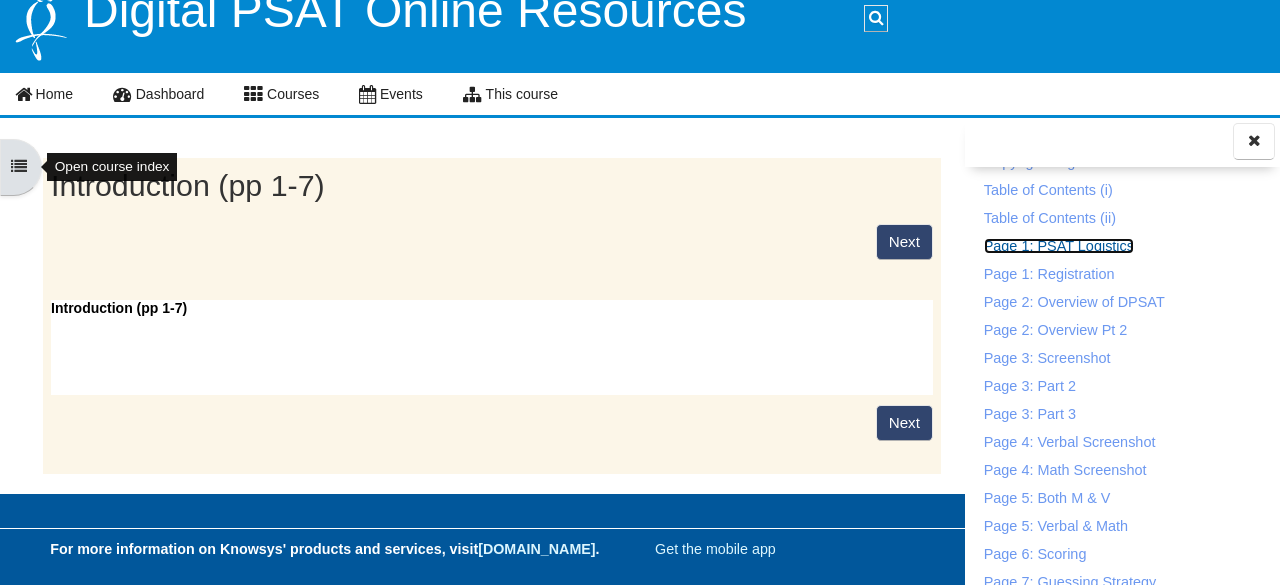 click on "Page 1: PSAT Logistics" at bounding box center (1059, 246) 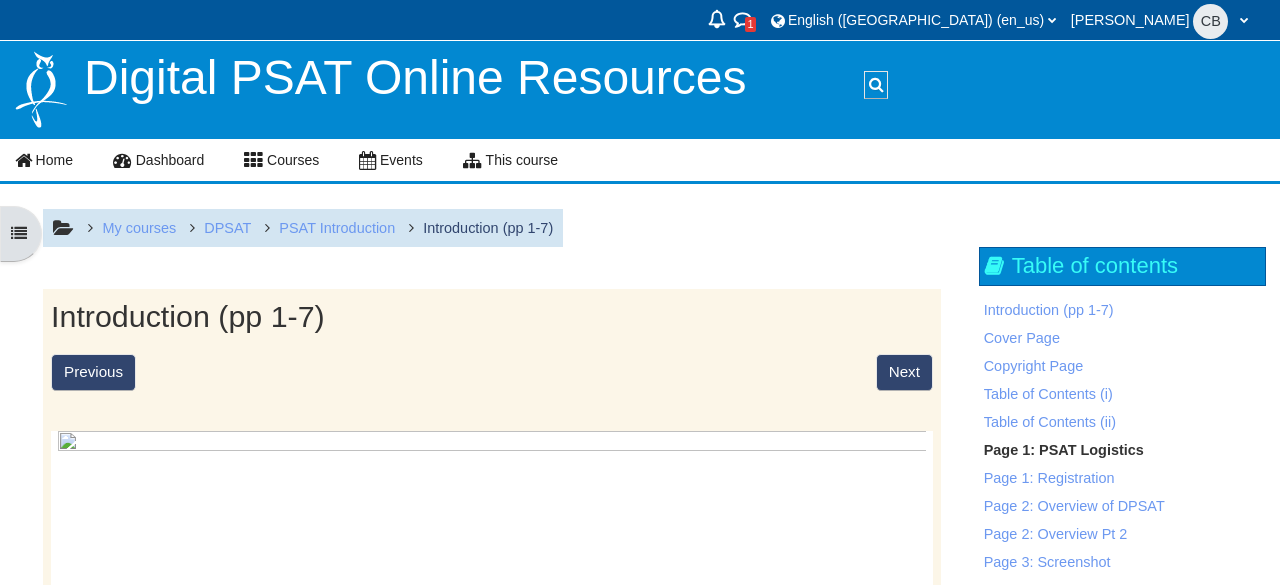 scroll, scrollTop: 0, scrollLeft: 0, axis: both 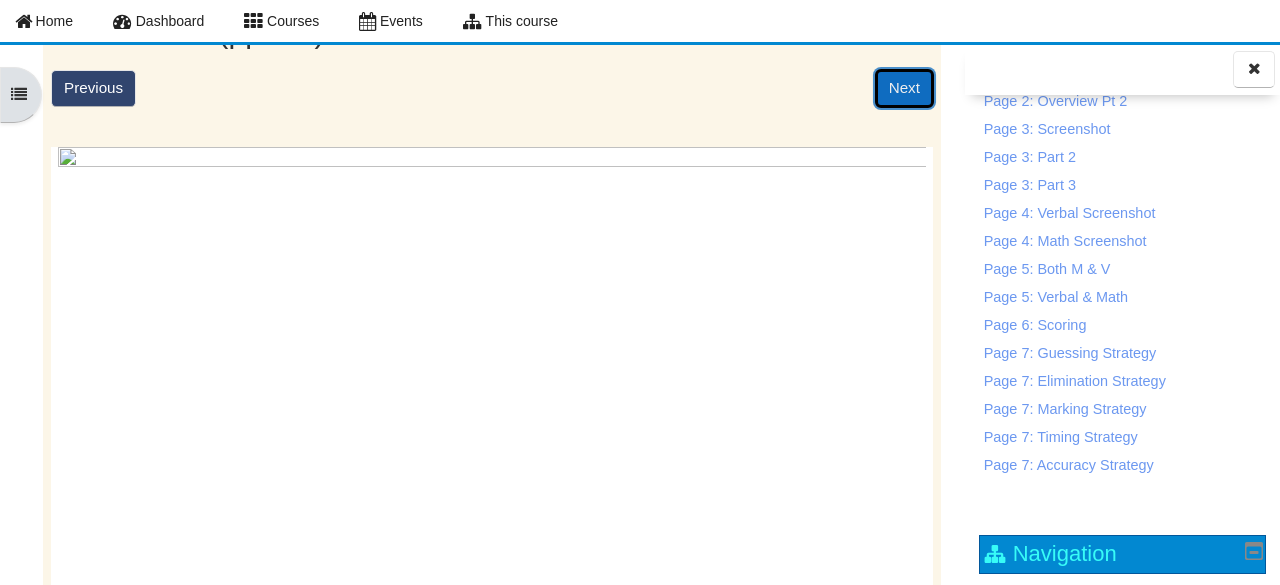 click on "Next" at bounding box center [904, 88] 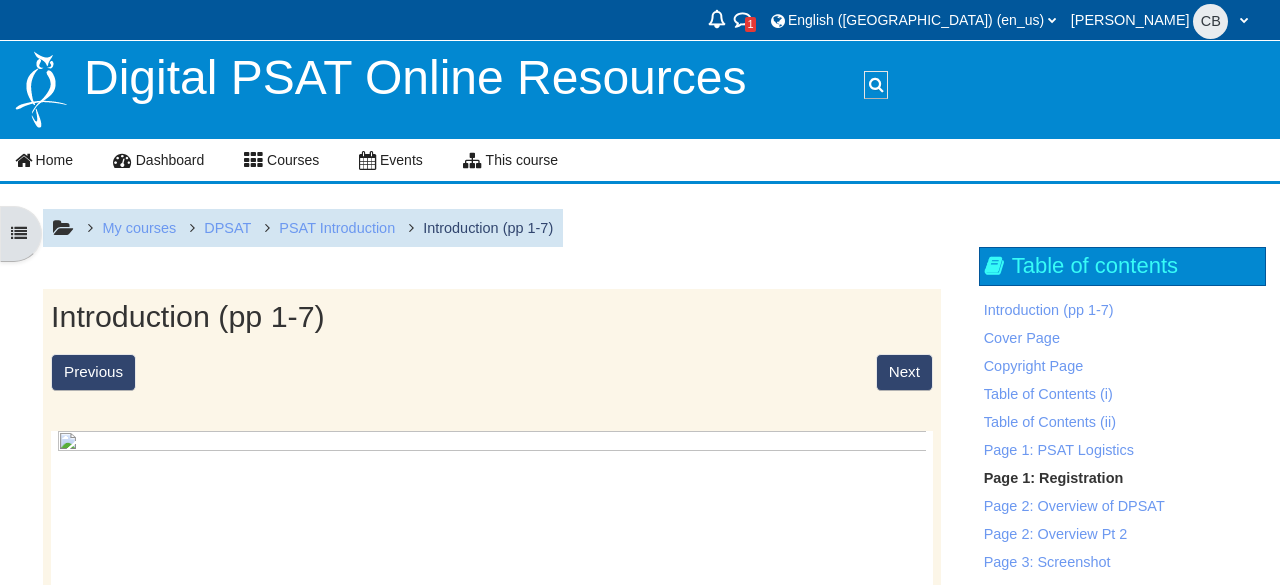 scroll, scrollTop: 0, scrollLeft: 0, axis: both 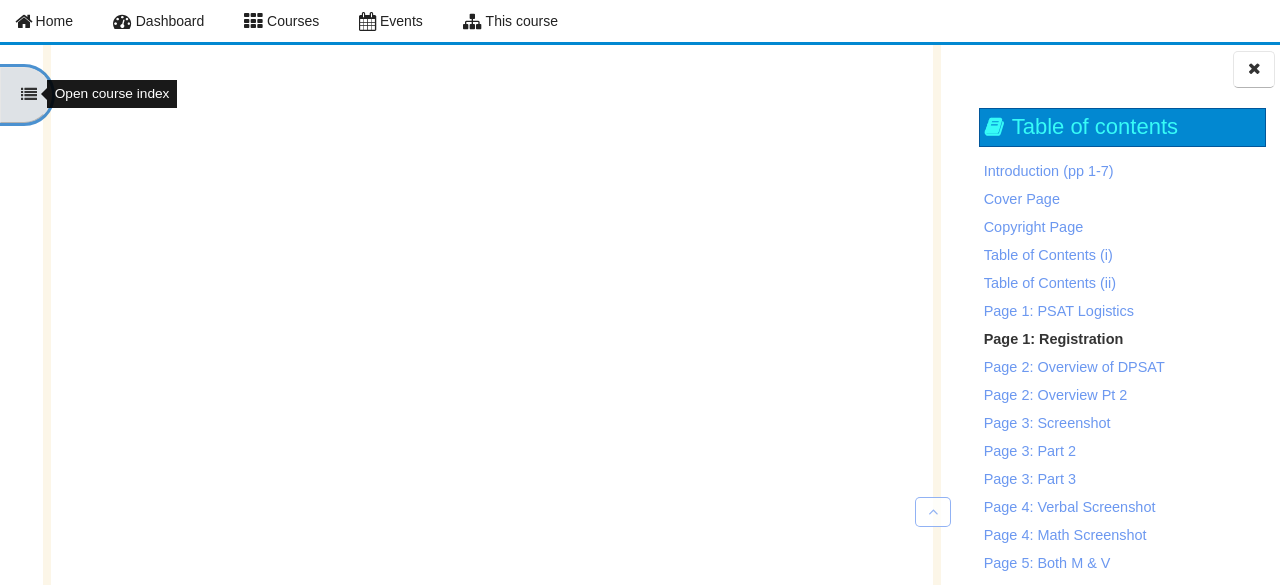 click at bounding box center [29, 94] 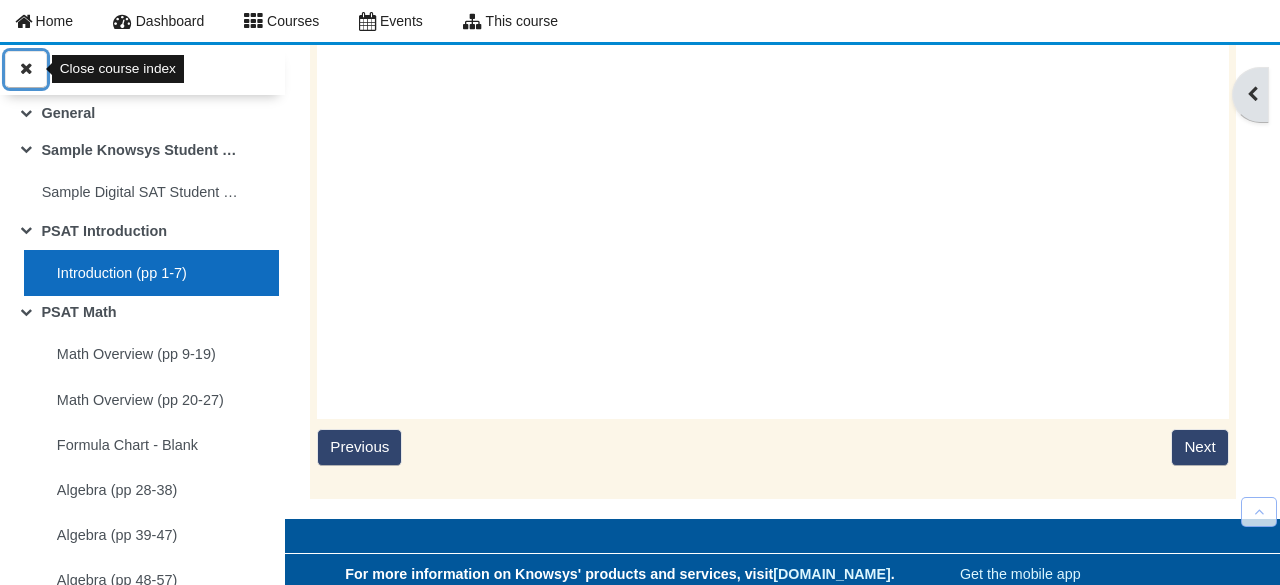 scroll, scrollTop: 1059, scrollLeft: 0, axis: vertical 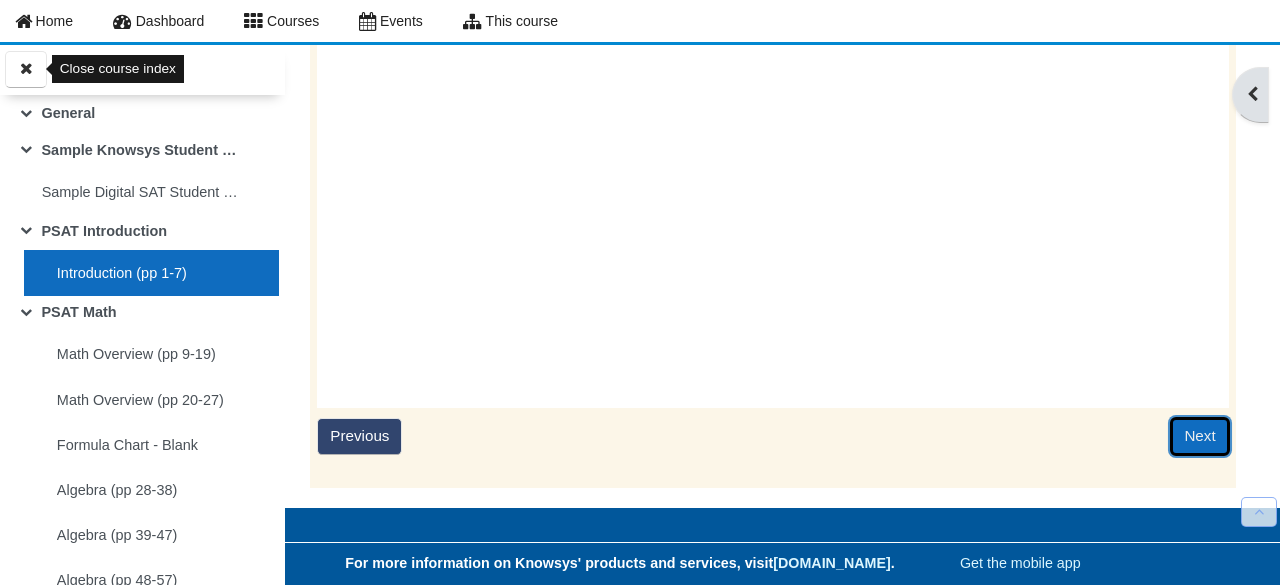 click on "Next" at bounding box center [1199, 436] 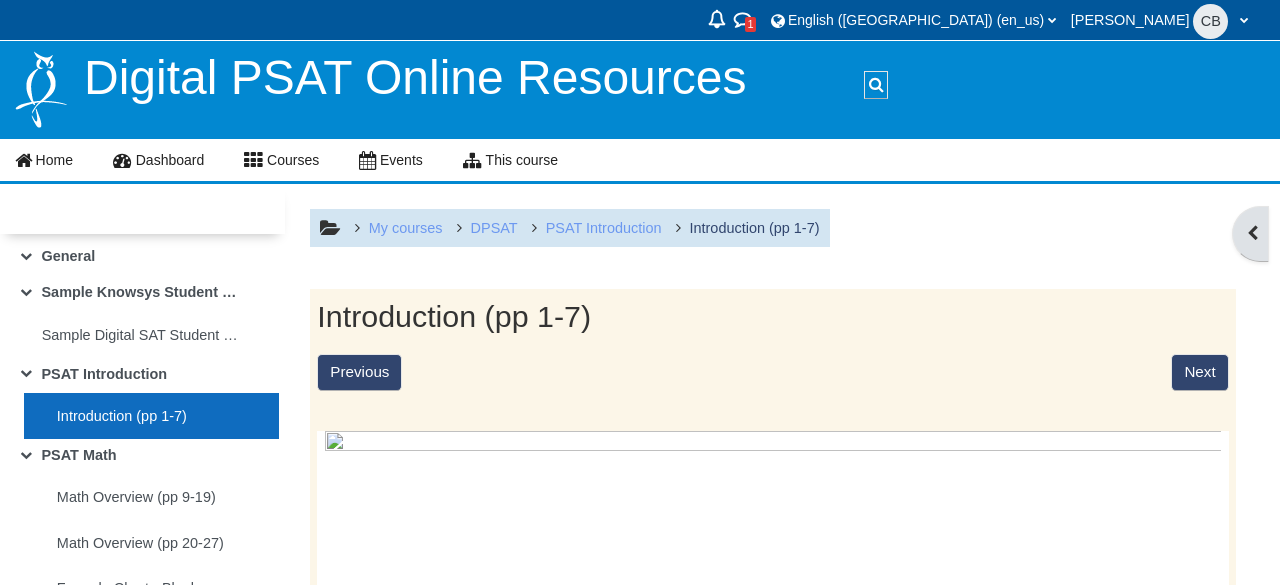 scroll, scrollTop: 0, scrollLeft: 0, axis: both 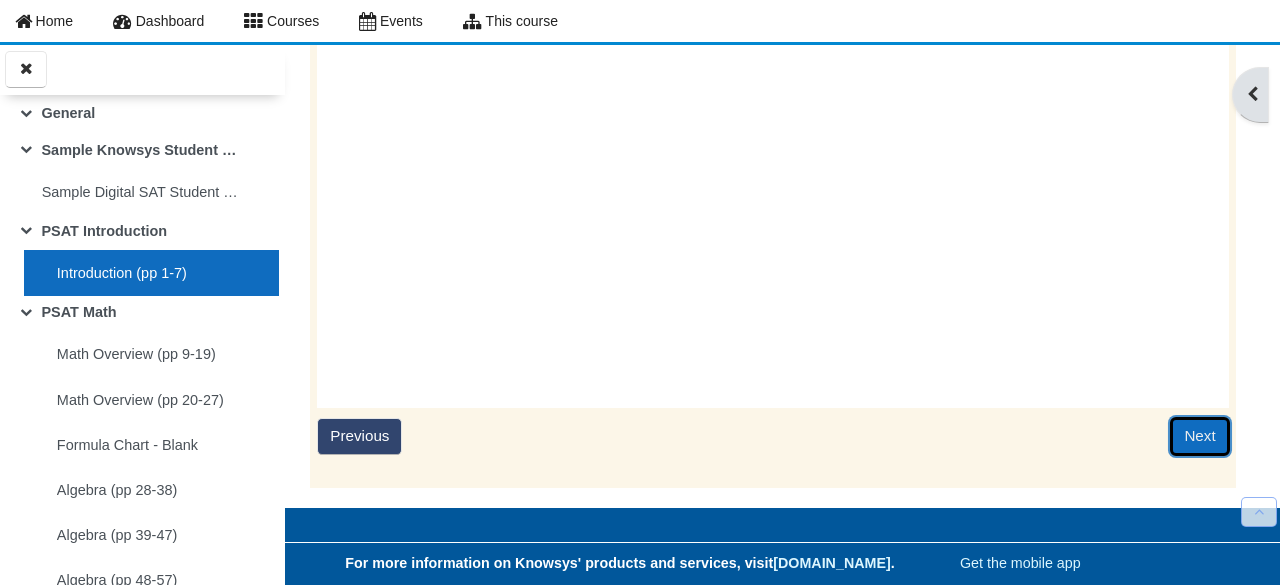 click on "Next" at bounding box center (1199, 436) 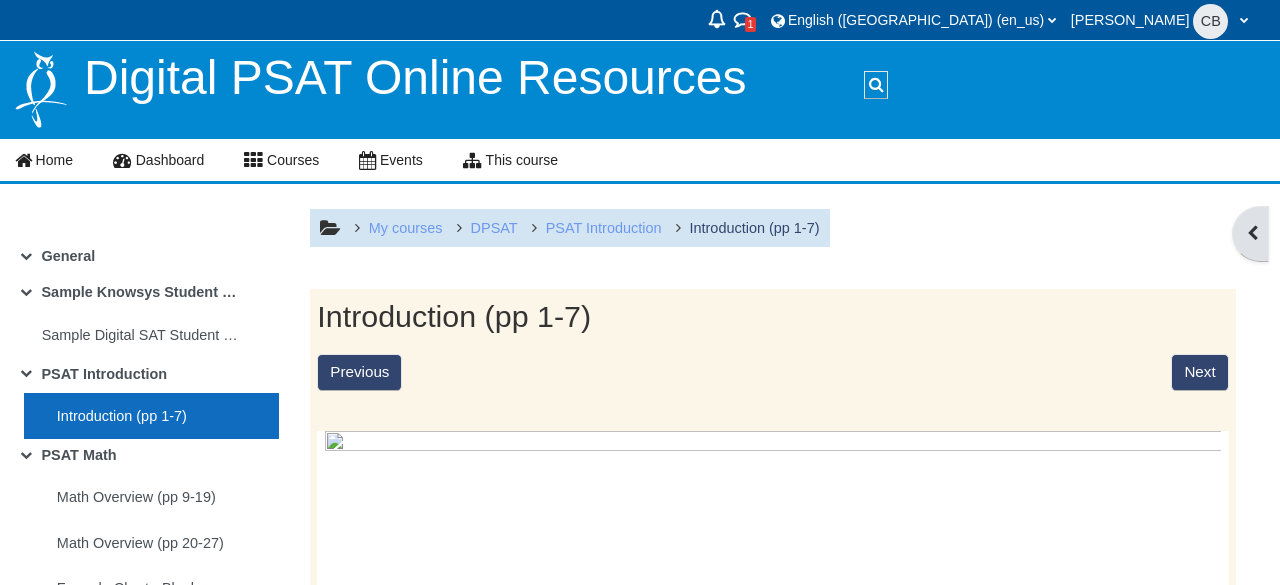 scroll, scrollTop: 0, scrollLeft: 0, axis: both 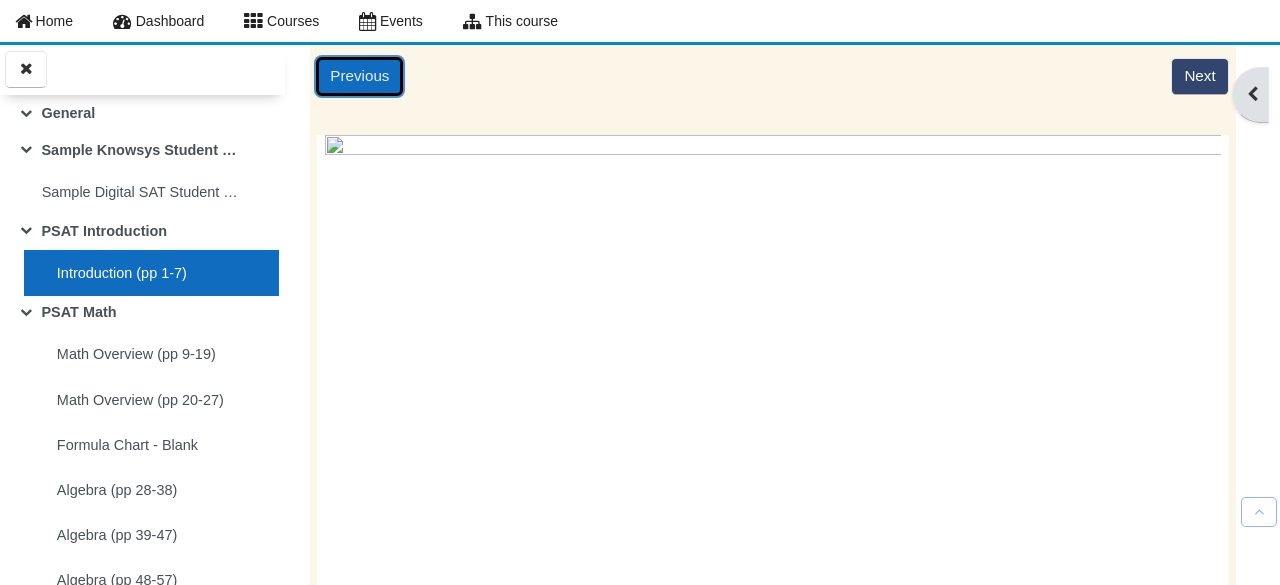click on "Previous" at bounding box center [359, 76] 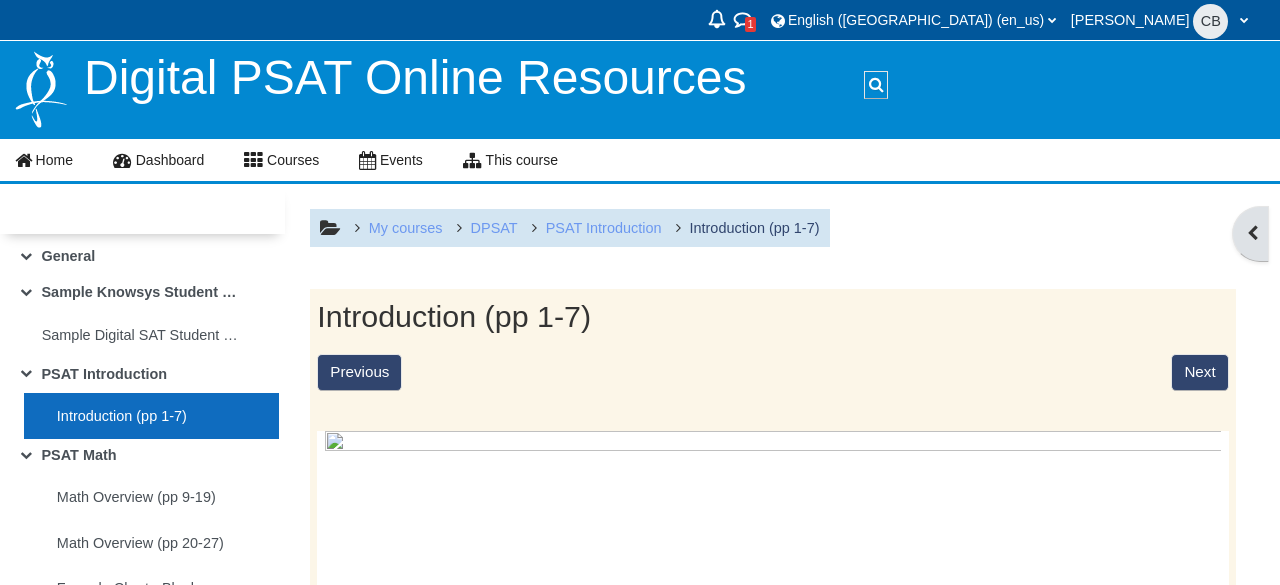 scroll, scrollTop: 0, scrollLeft: 0, axis: both 